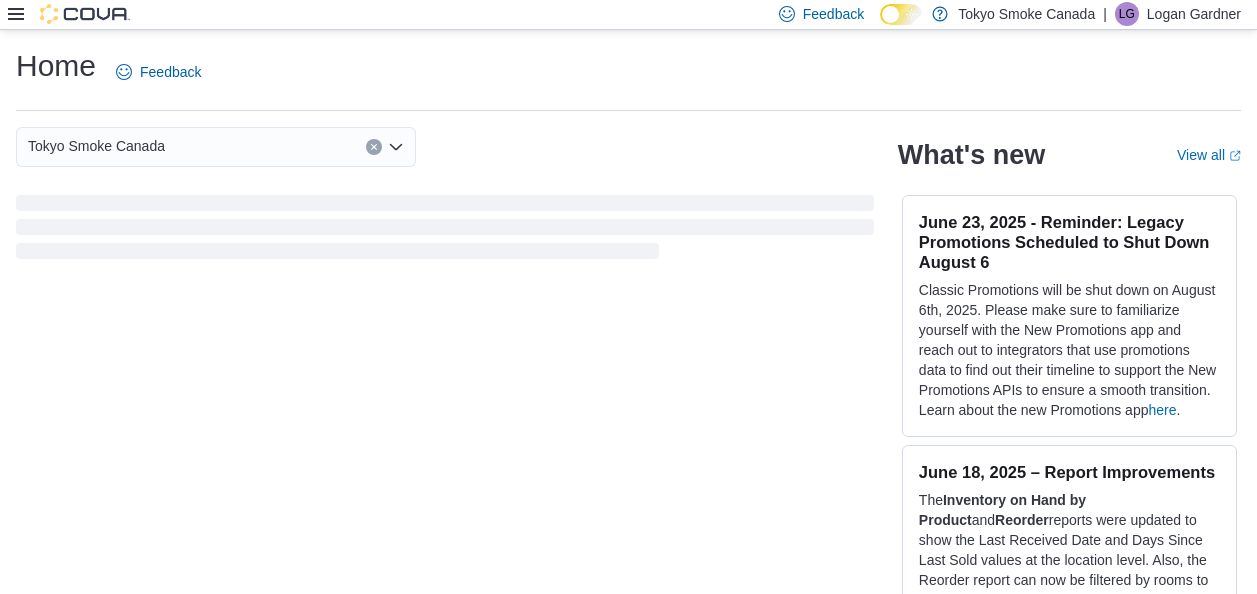 scroll, scrollTop: 0, scrollLeft: 0, axis: both 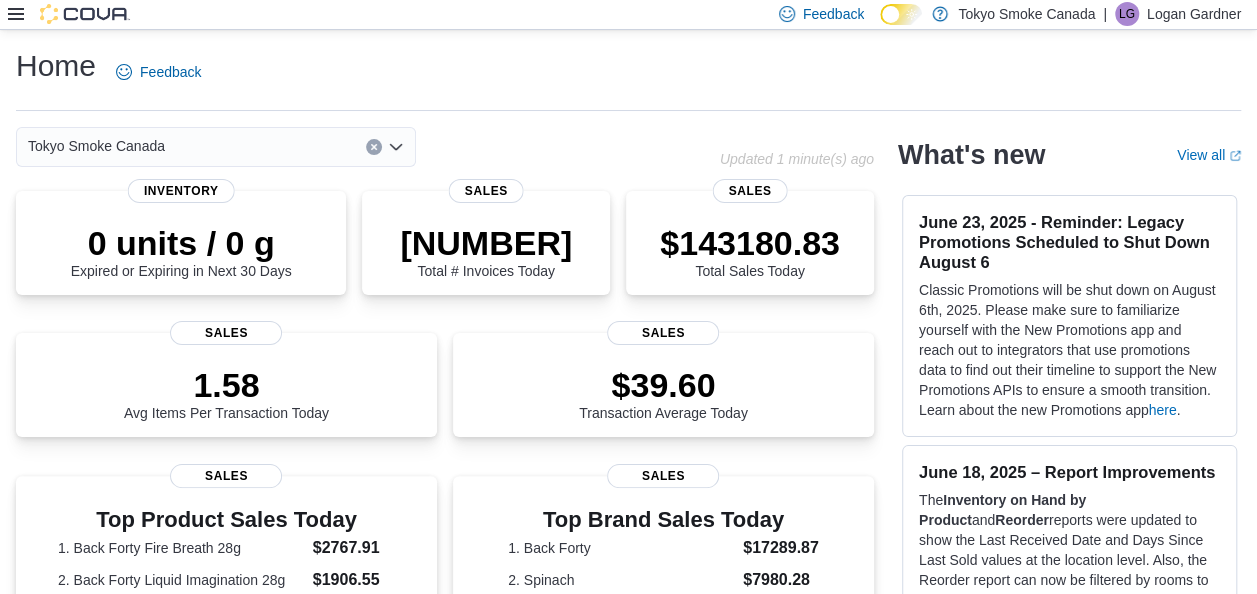 click at bounding box center (69, 14) 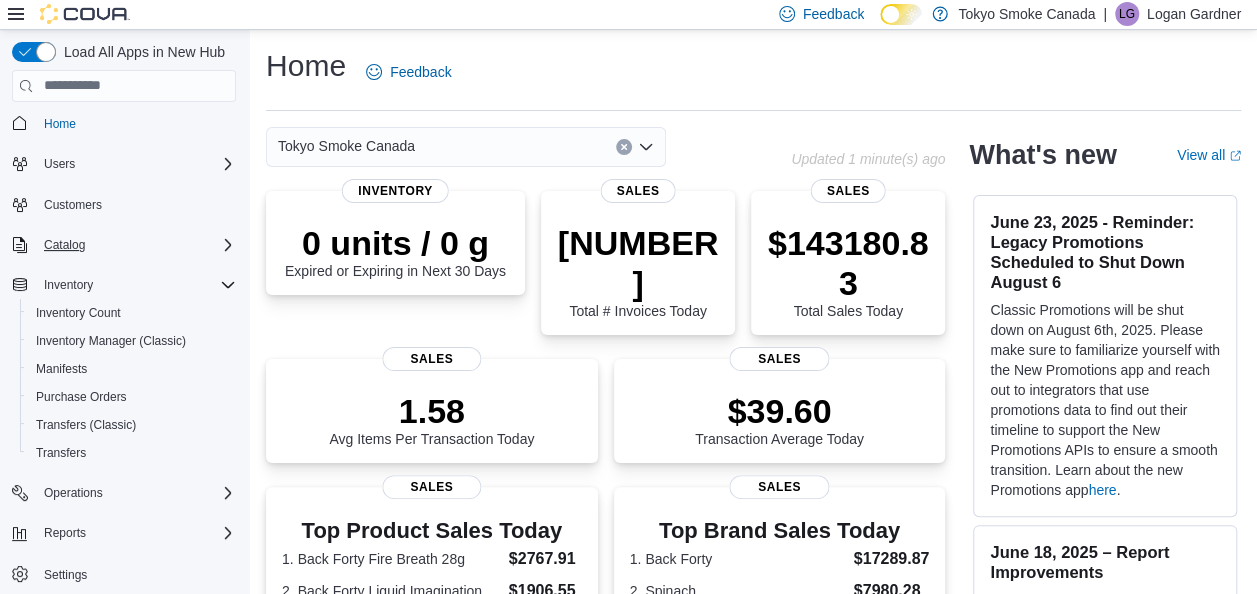 scroll, scrollTop: 10, scrollLeft: 0, axis: vertical 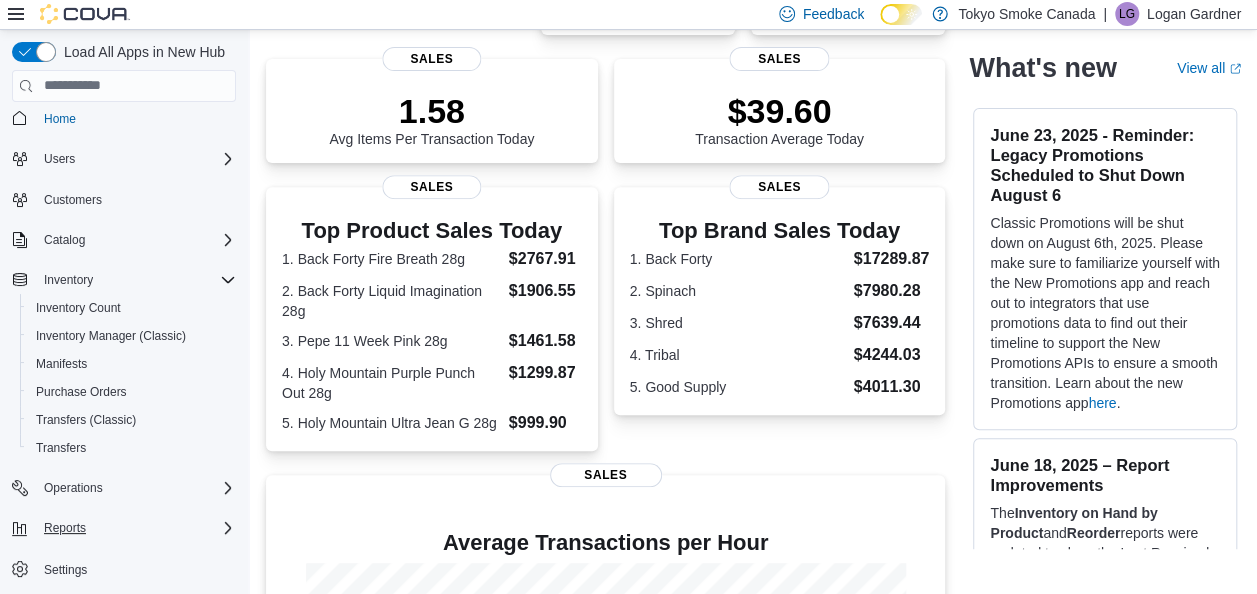click on "Reports" at bounding box center (136, 528) 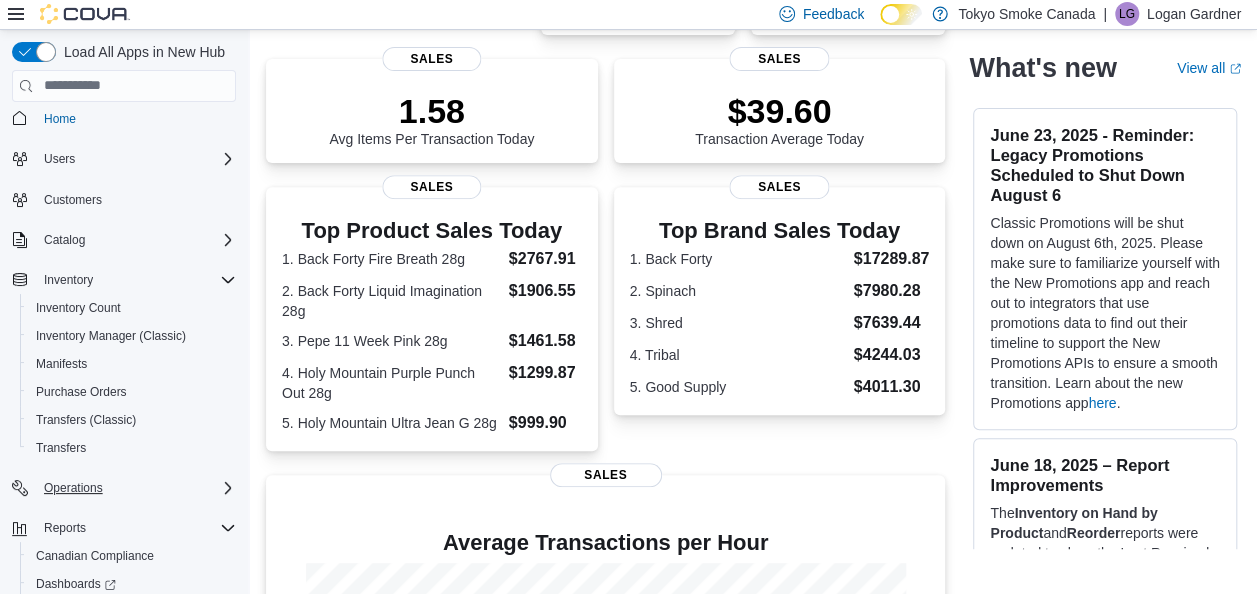 click on "Operations" at bounding box center [136, 488] 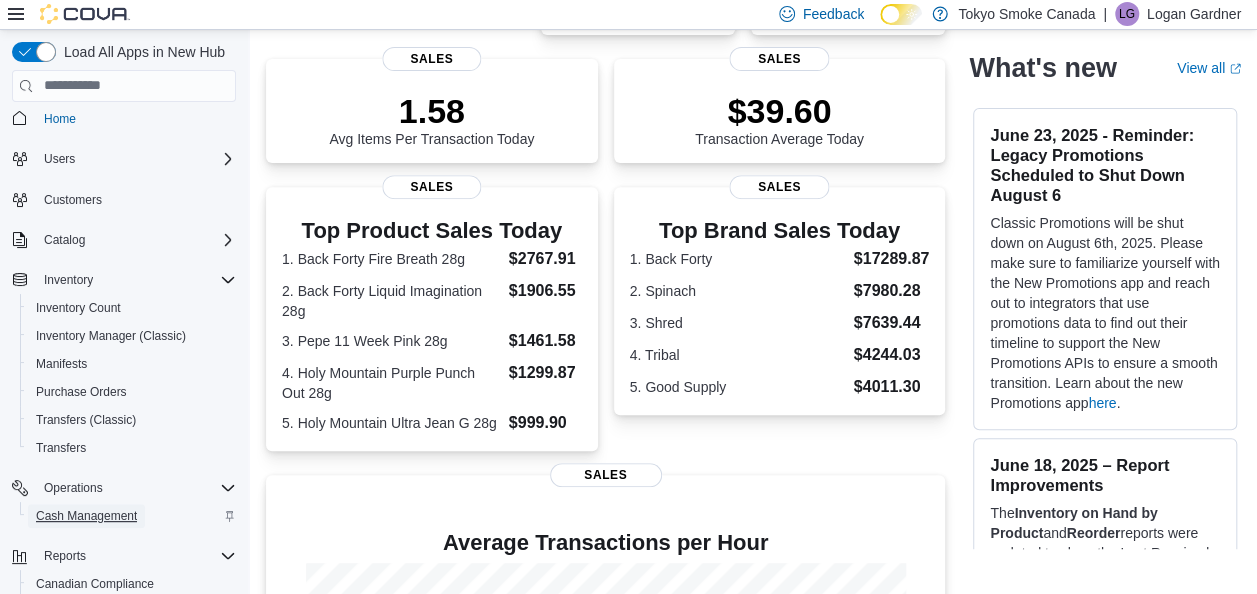 click on "Cash Management" at bounding box center [86, 516] 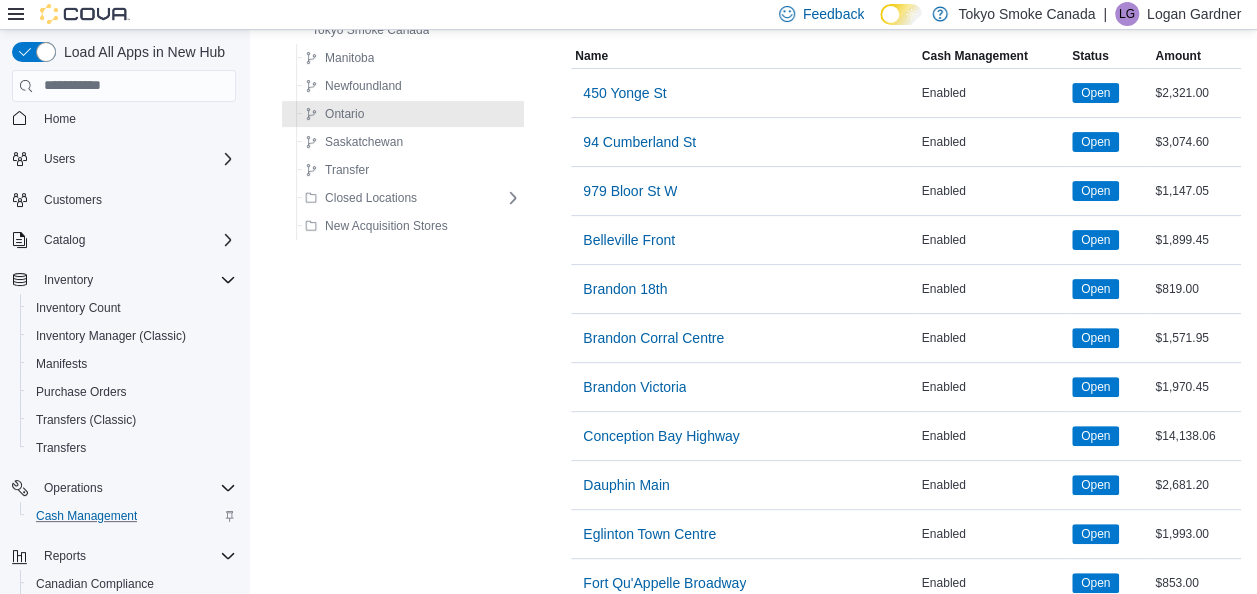 scroll, scrollTop: 700, scrollLeft: 0, axis: vertical 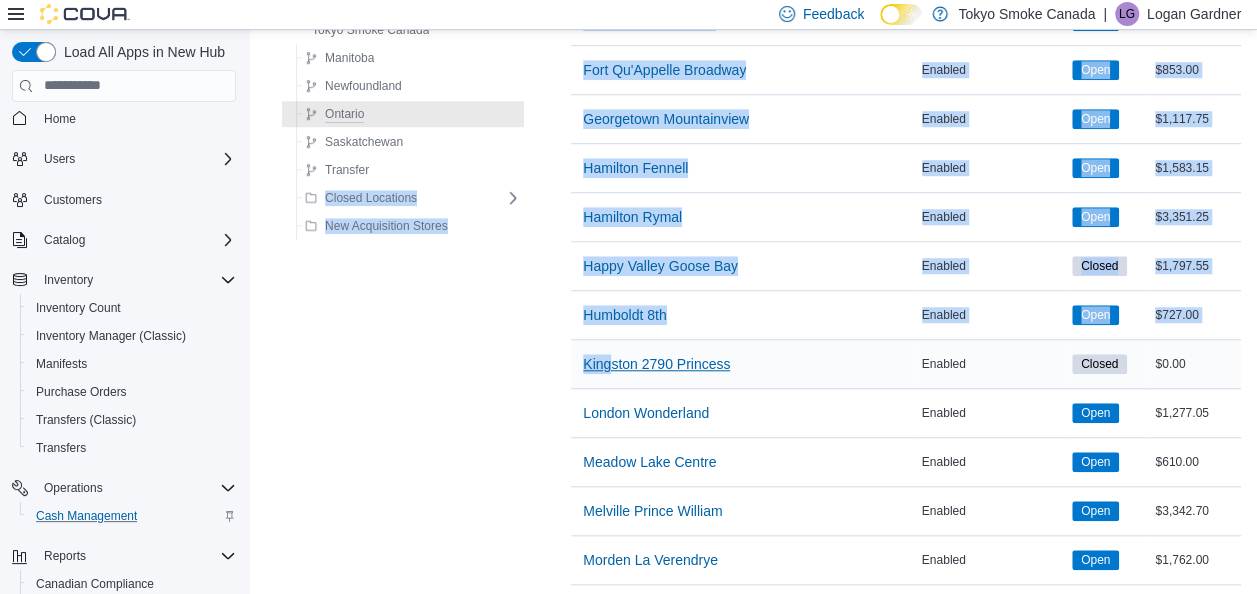 drag, startPoint x: 482, startPoint y: 163, endPoint x: 600, endPoint y: 370, distance: 238.27086 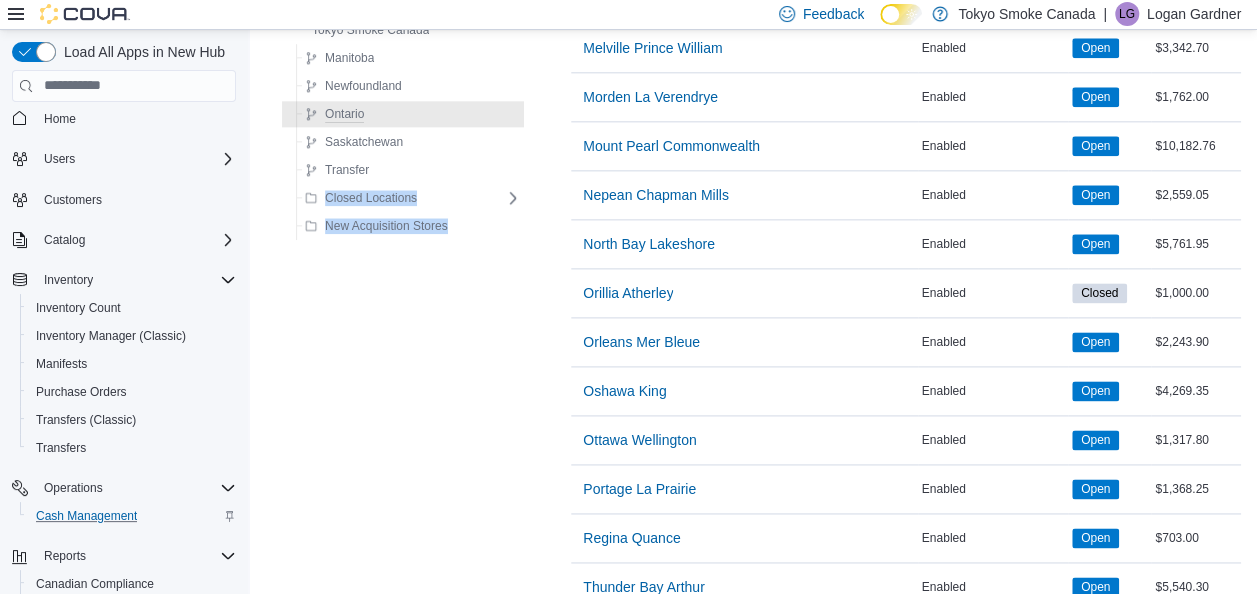 scroll, scrollTop: 1200, scrollLeft: 0, axis: vertical 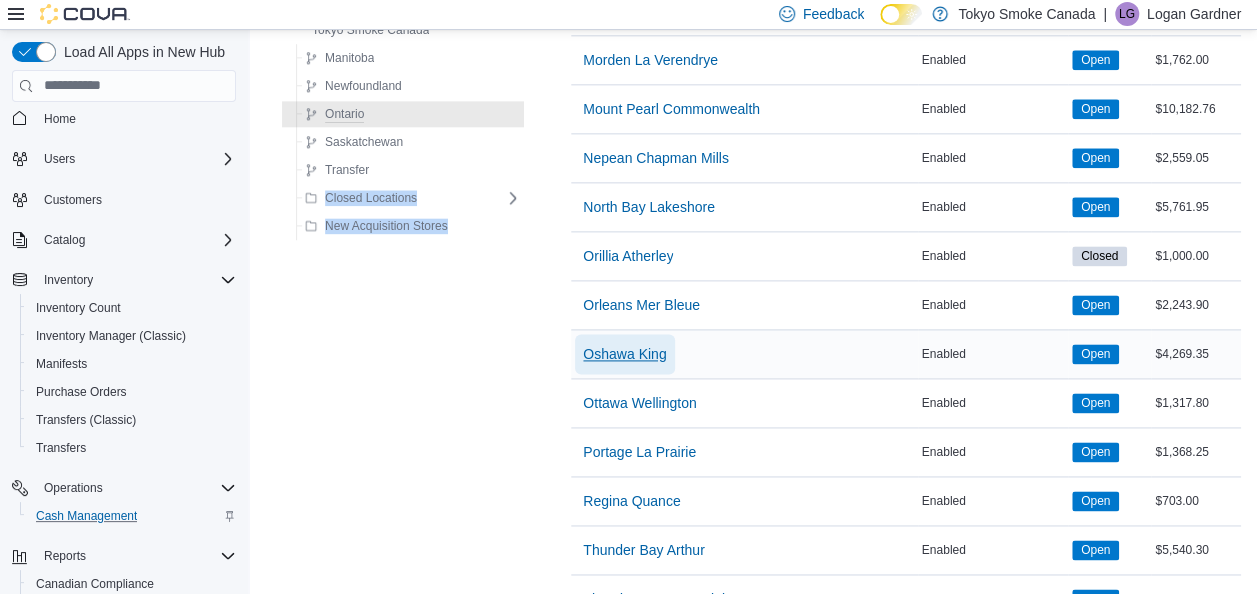 click on "Oshawa King" at bounding box center [624, 354] 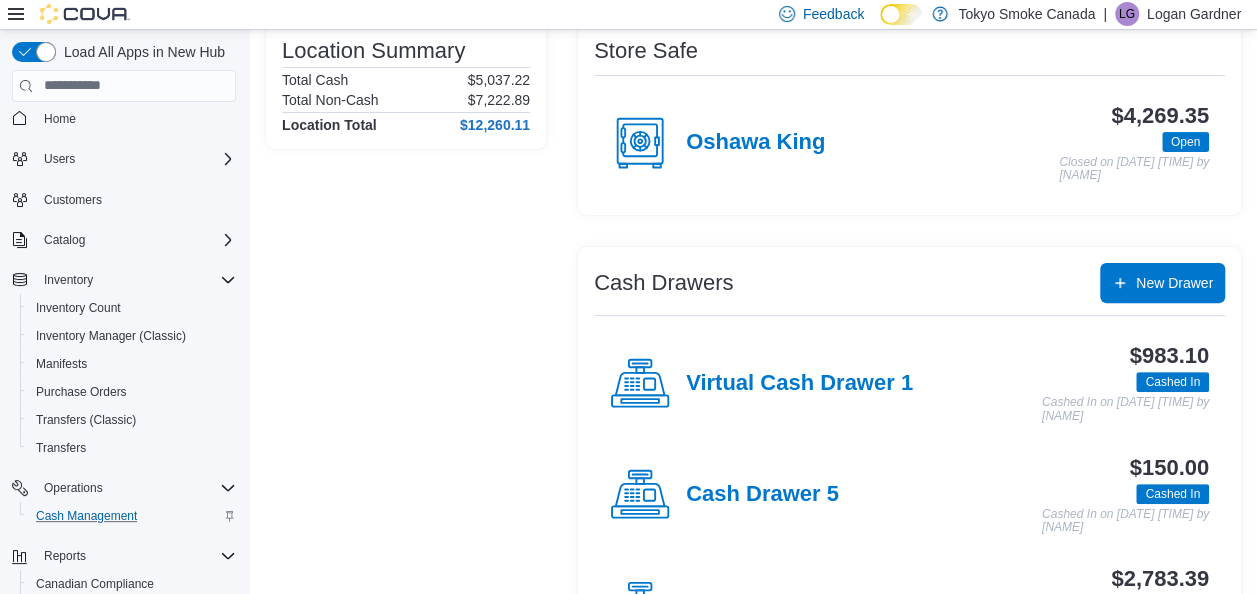 scroll, scrollTop: 100, scrollLeft: 0, axis: vertical 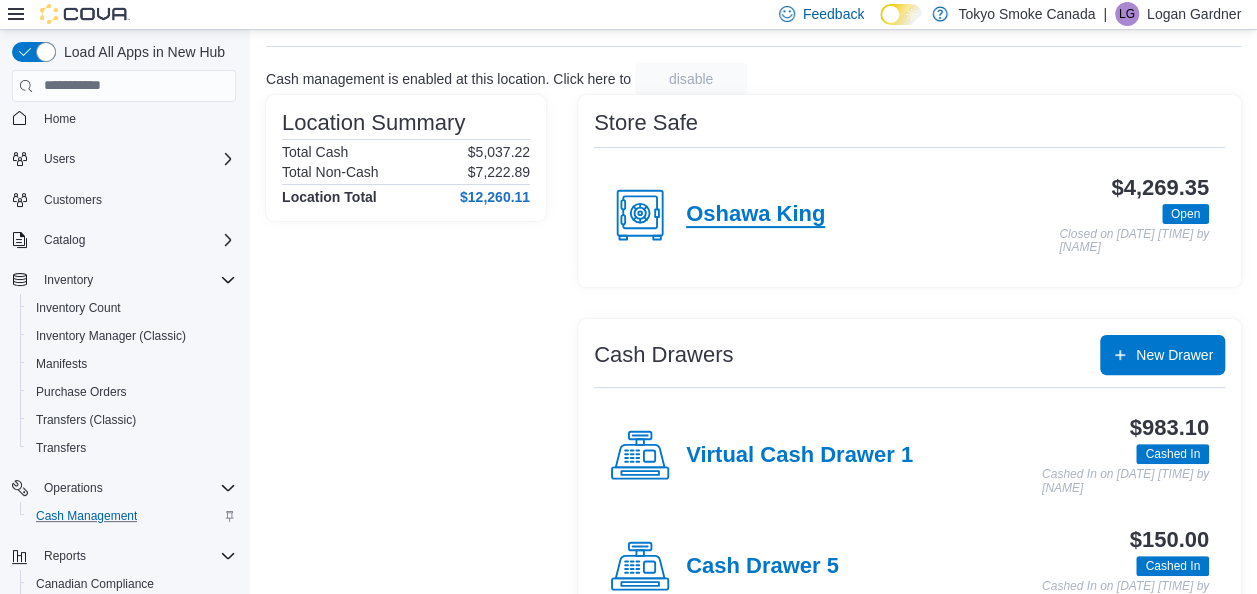click on "Oshawa King" at bounding box center (755, 215) 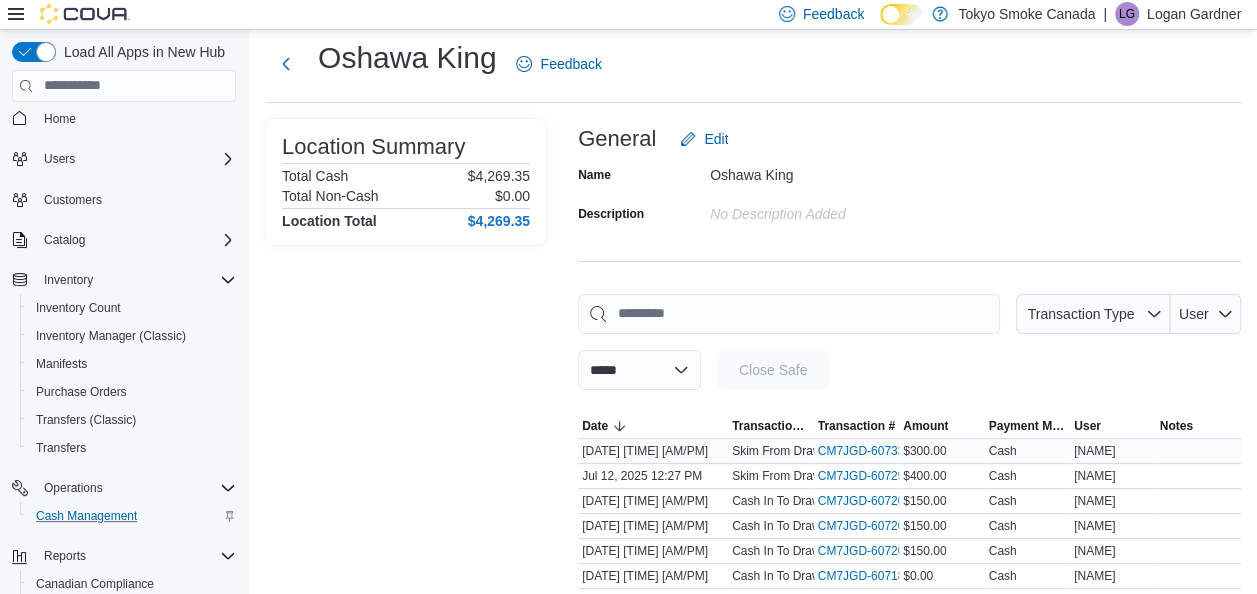 scroll, scrollTop: 0, scrollLeft: 0, axis: both 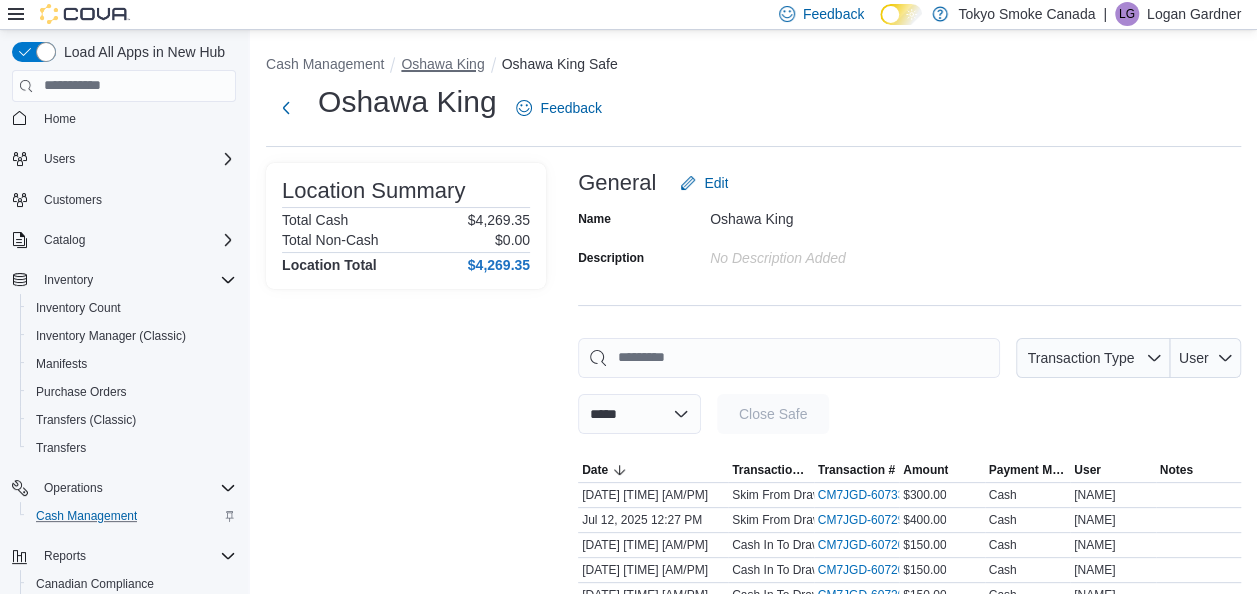 click on "Oshawa King" at bounding box center [442, 64] 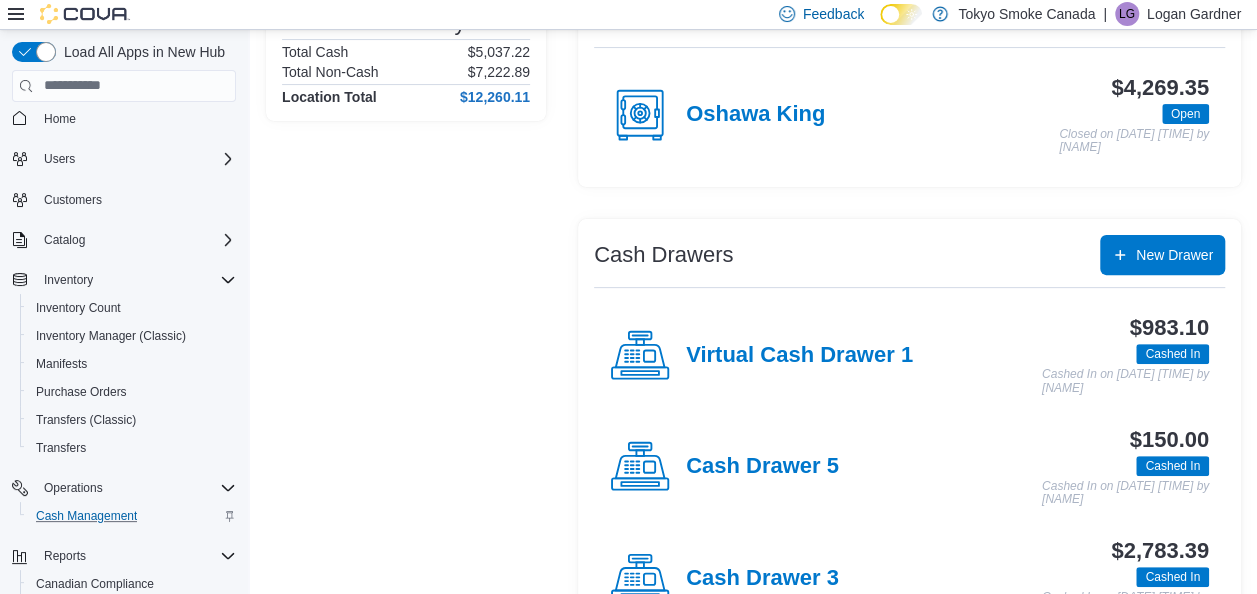 scroll, scrollTop: 400, scrollLeft: 0, axis: vertical 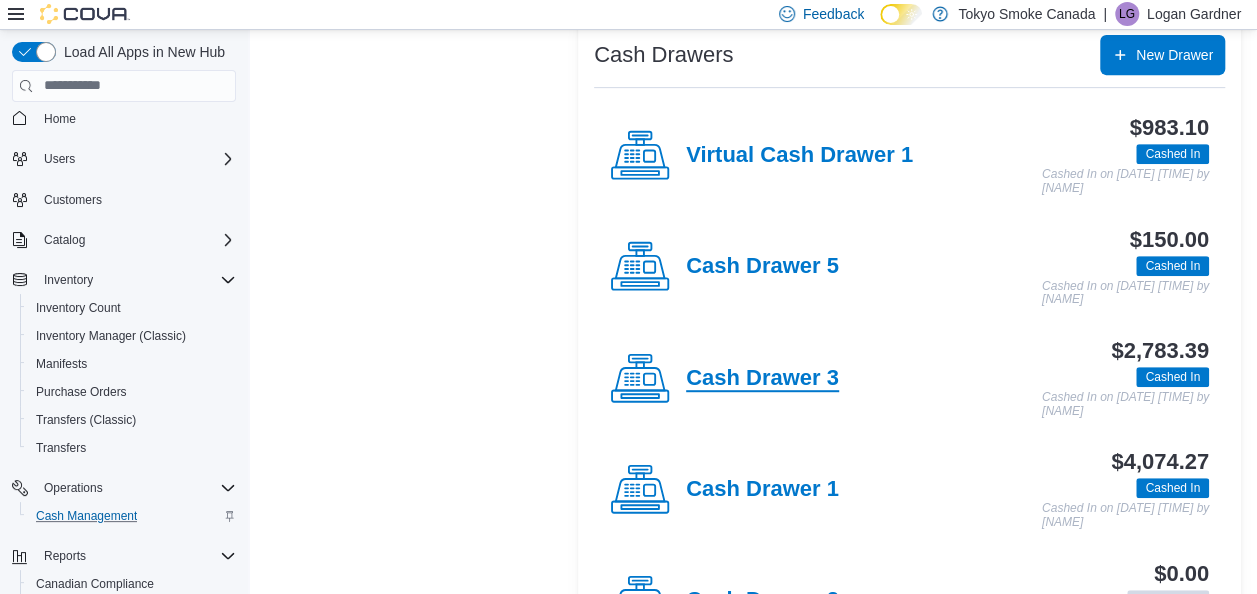 click on "Cash Drawer 3" at bounding box center (762, 379) 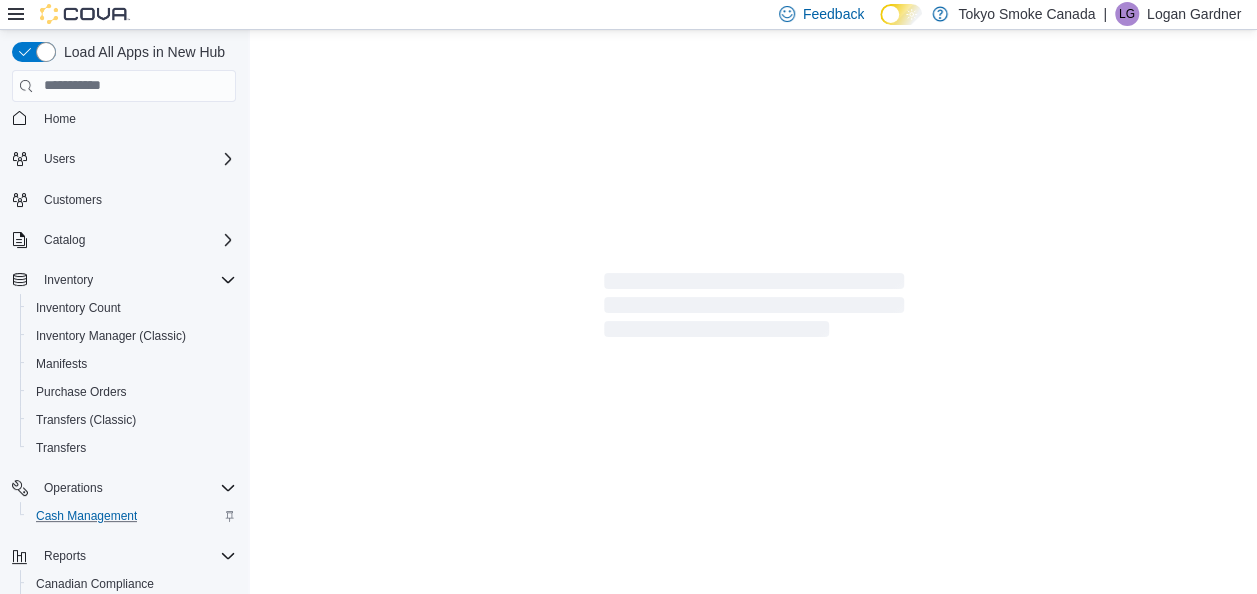 scroll, scrollTop: 0, scrollLeft: 0, axis: both 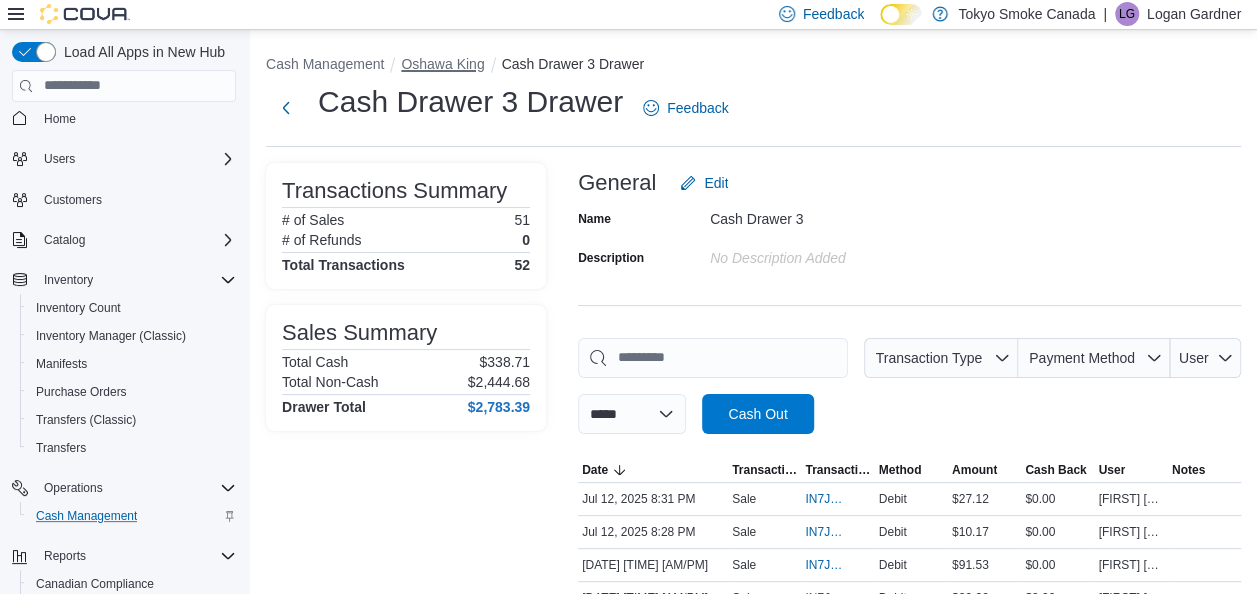 click on "Oshawa King" at bounding box center [442, 64] 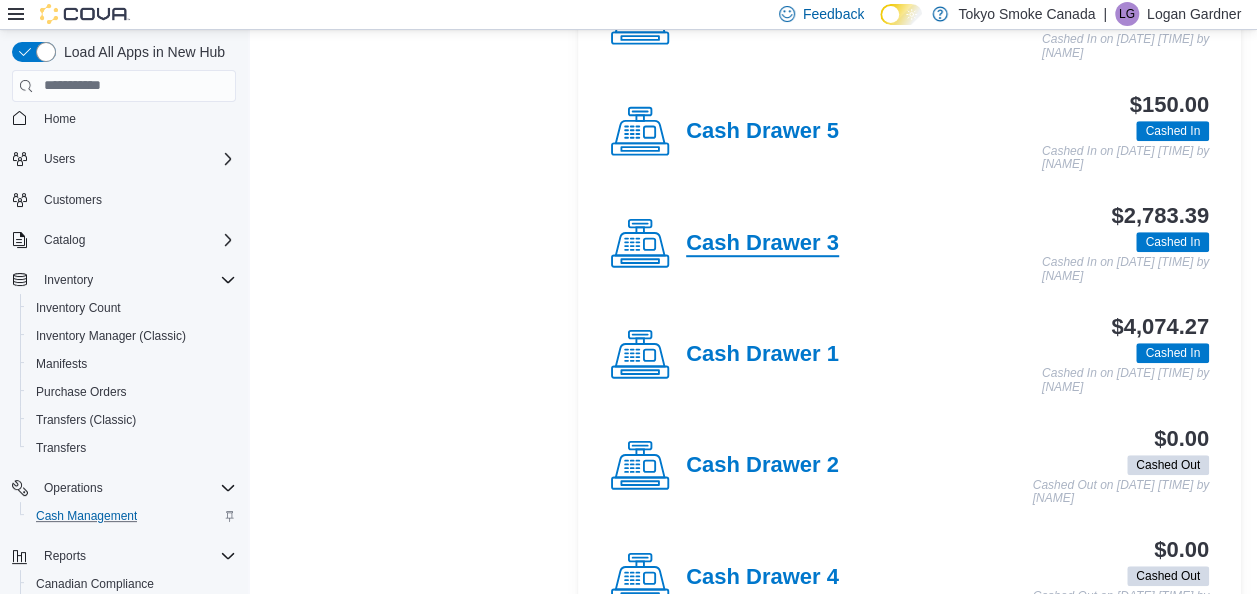 scroll, scrollTop: 600, scrollLeft: 0, axis: vertical 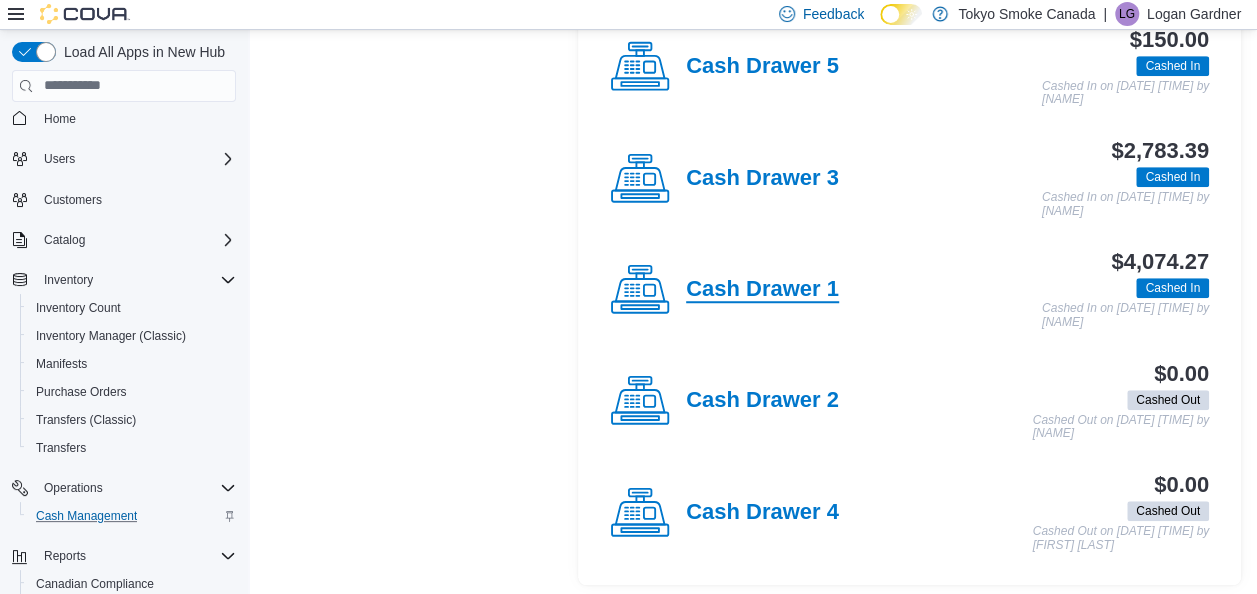 click on "Cash Drawer 1" at bounding box center [762, 290] 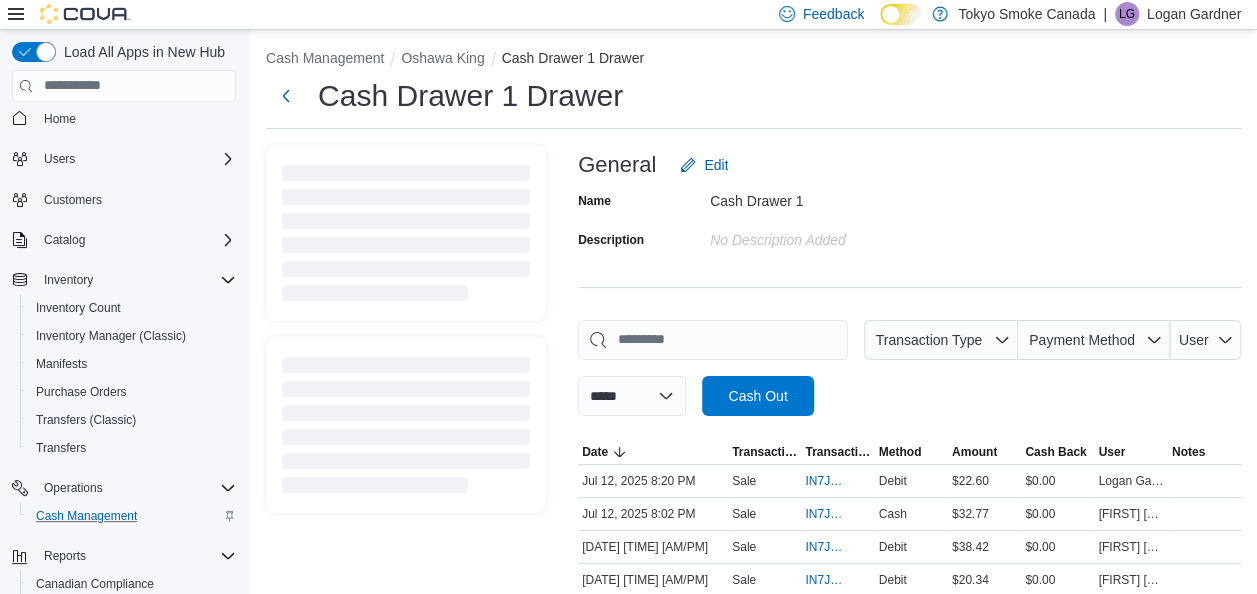 scroll, scrollTop: 0, scrollLeft: 0, axis: both 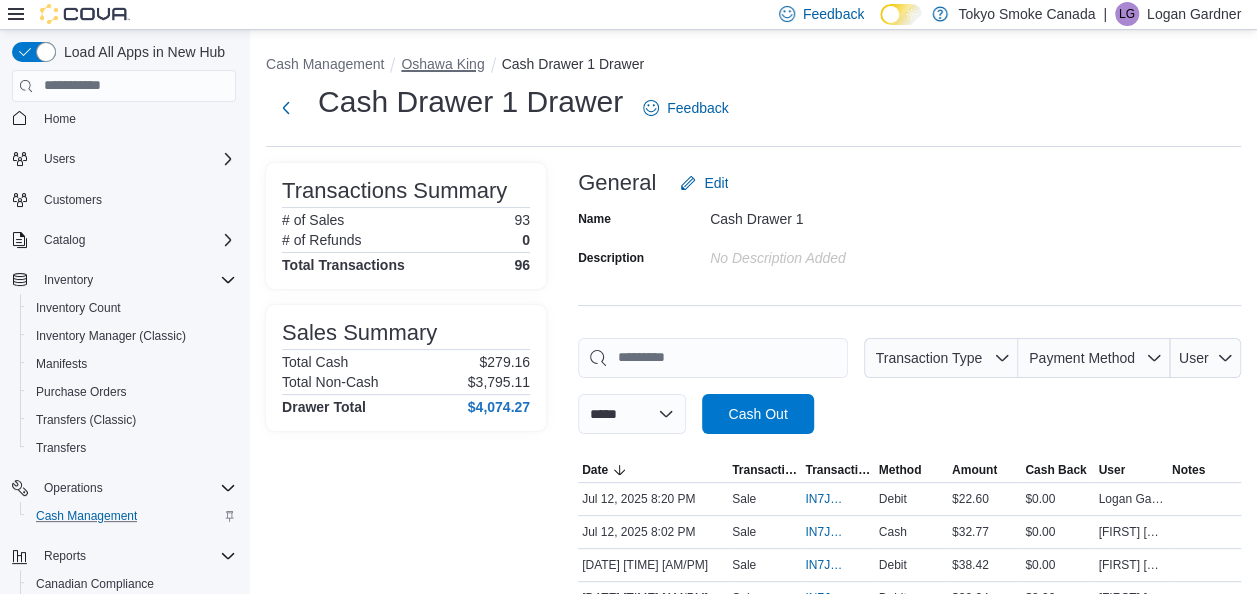 click on "Oshawa King" at bounding box center [442, 64] 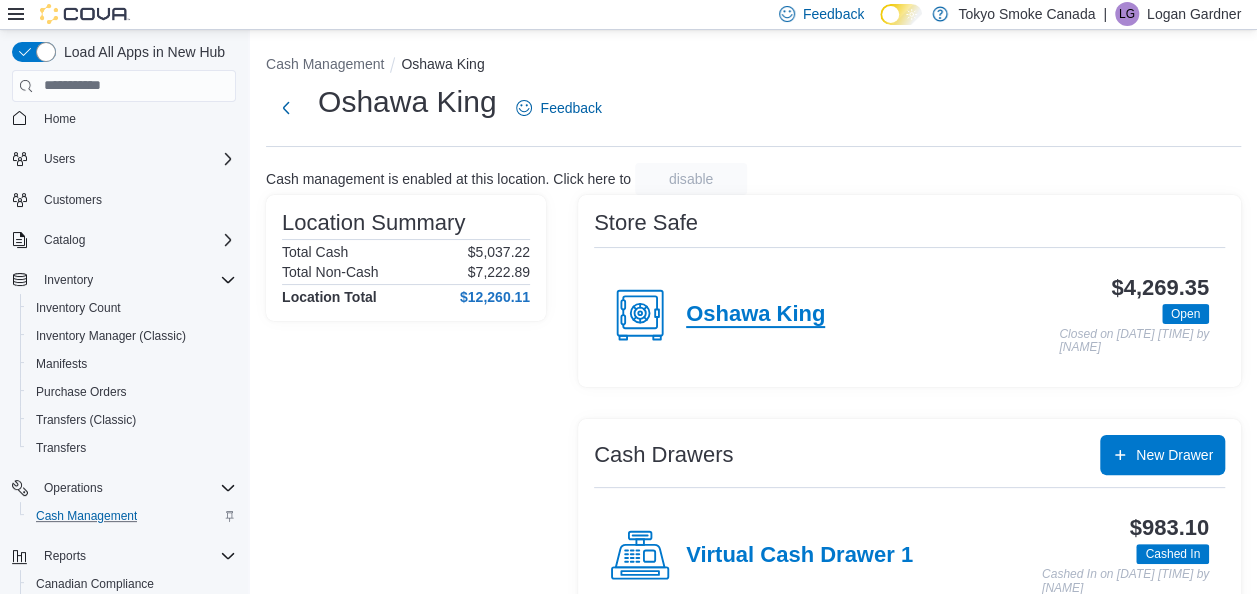 click on "Oshawa King" at bounding box center [755, 315] 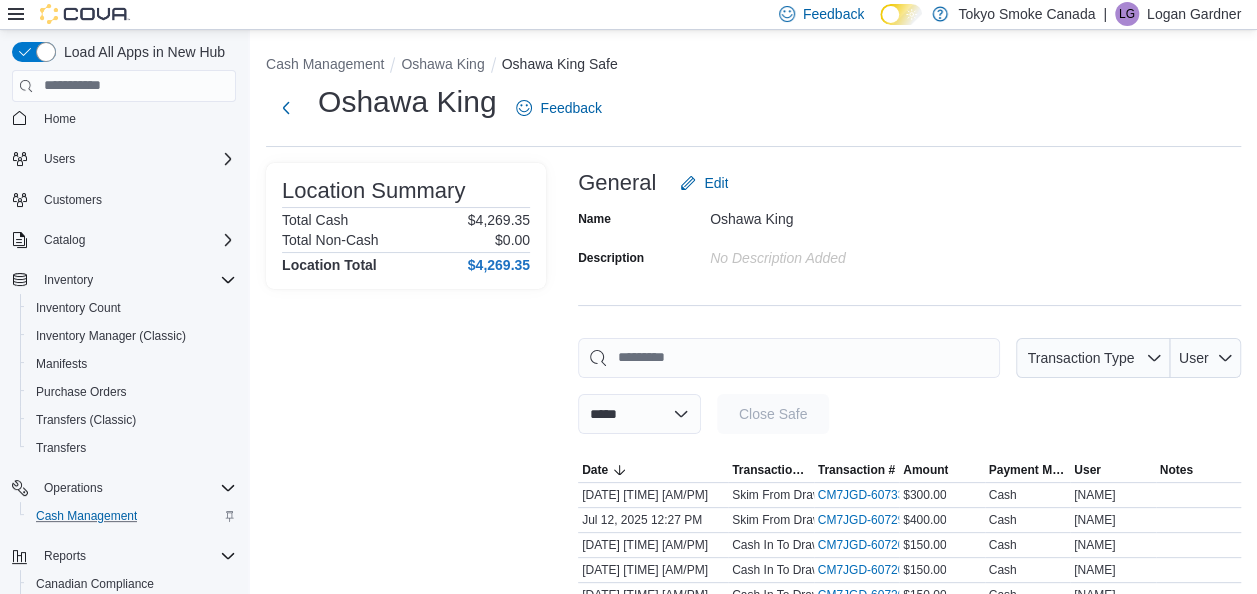 click on "**********" at bounding box center [753, 396] 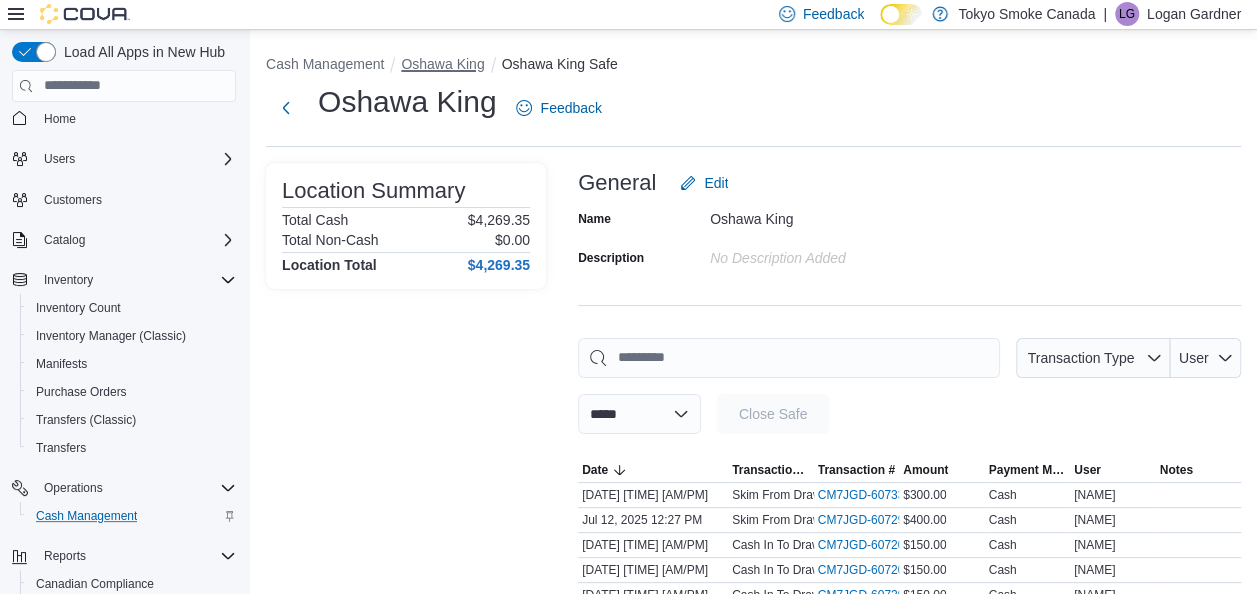 click on "Oshawa King" at bounding box center [442, 64] 